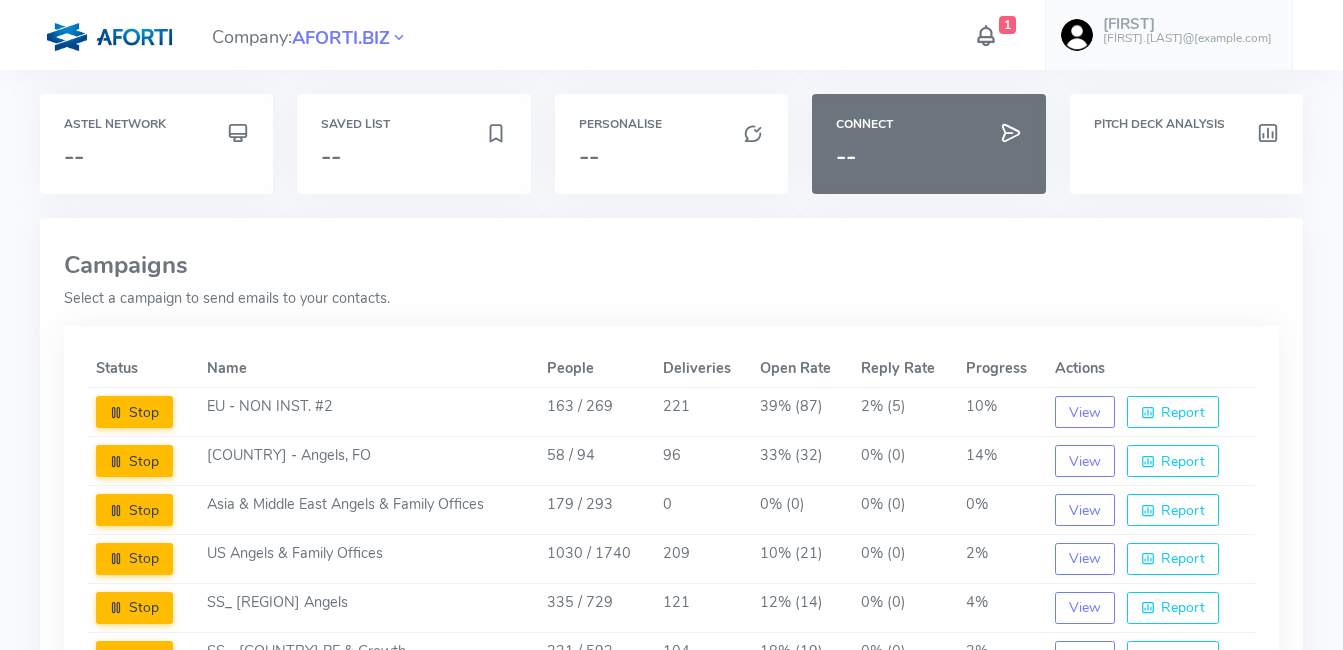 scroll, scrollTop: 128, scrollLeft: 0, axis: vertical 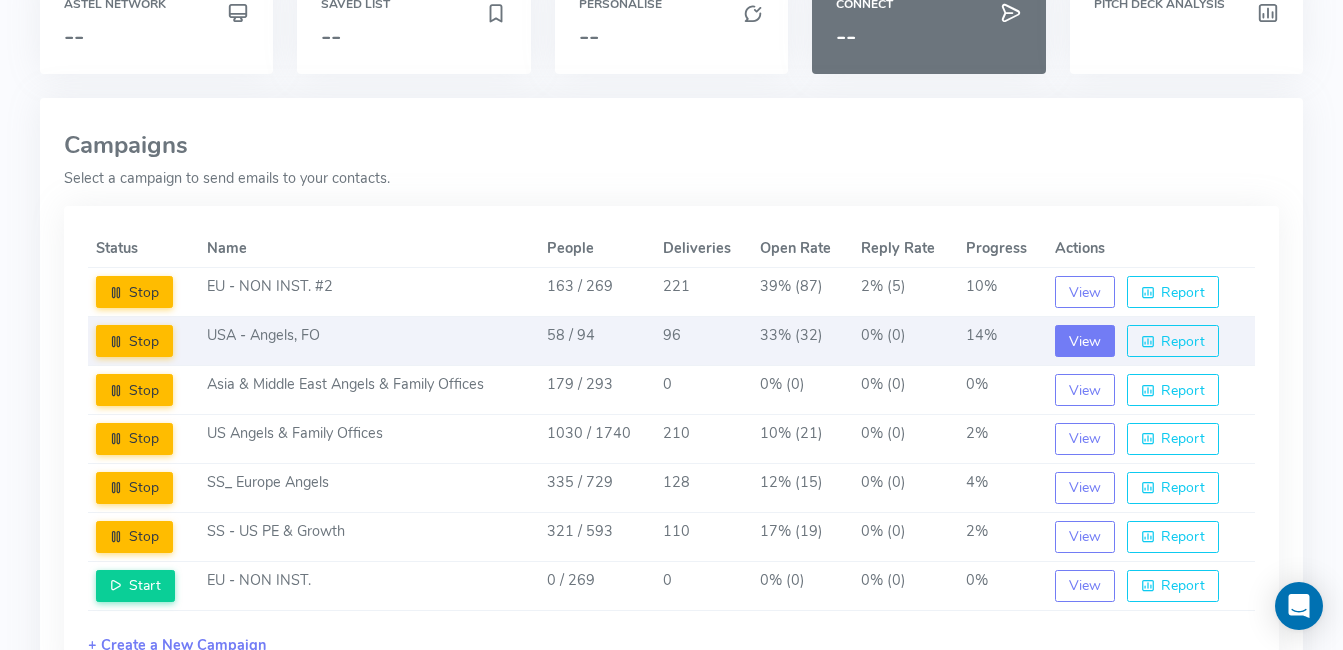 click on "View" at bounding box center [1085, 341] 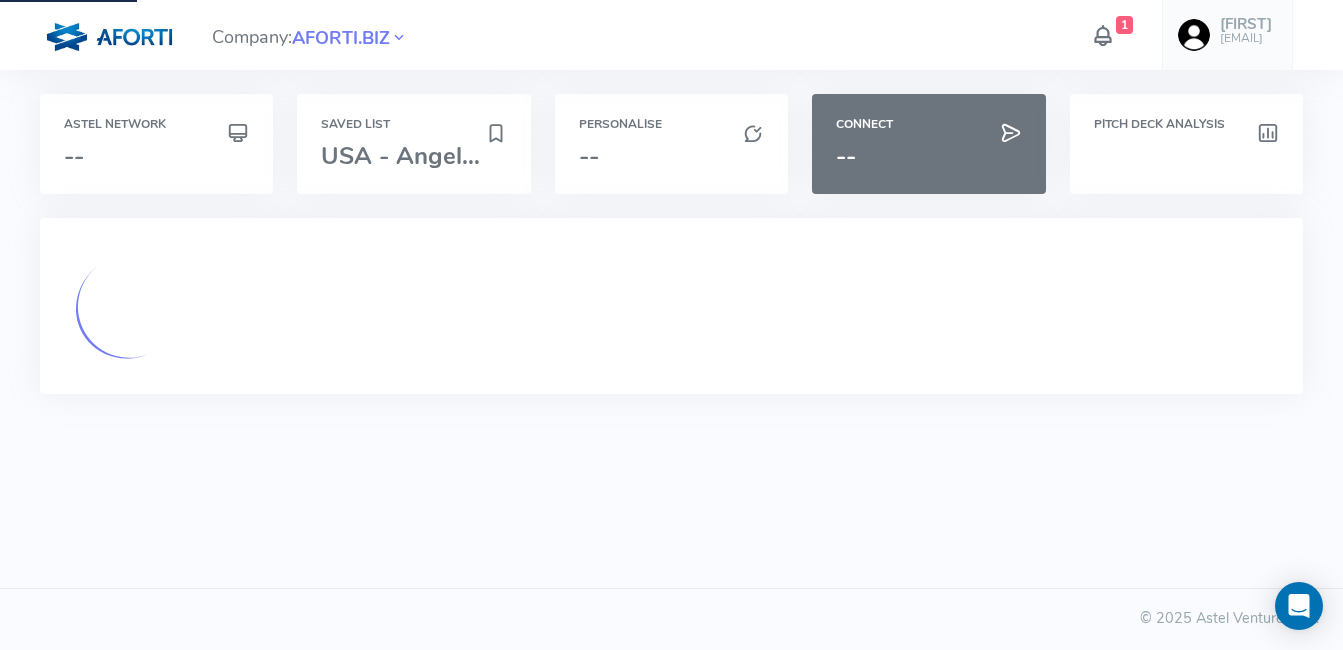 scroll, scrollTop: 0, scrollLeft: 0, axis: both 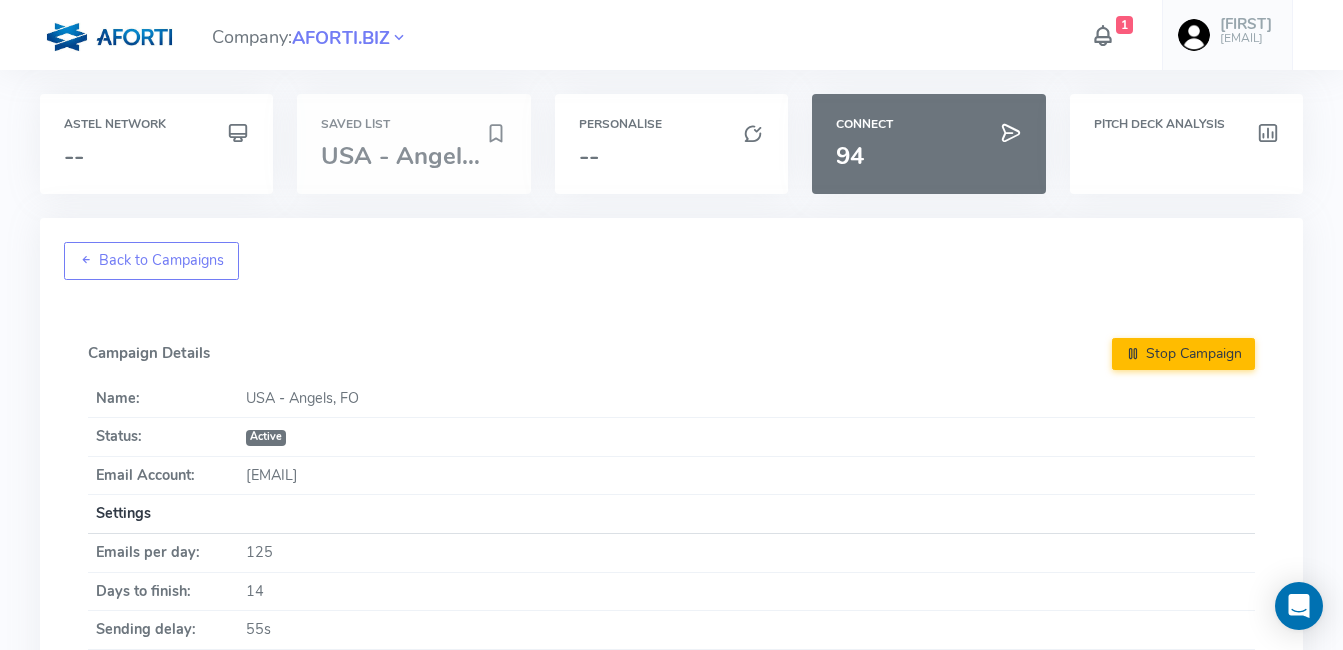 click on "Saved List [COUNTRY] - Angels..." at bounding box center (414, 144) 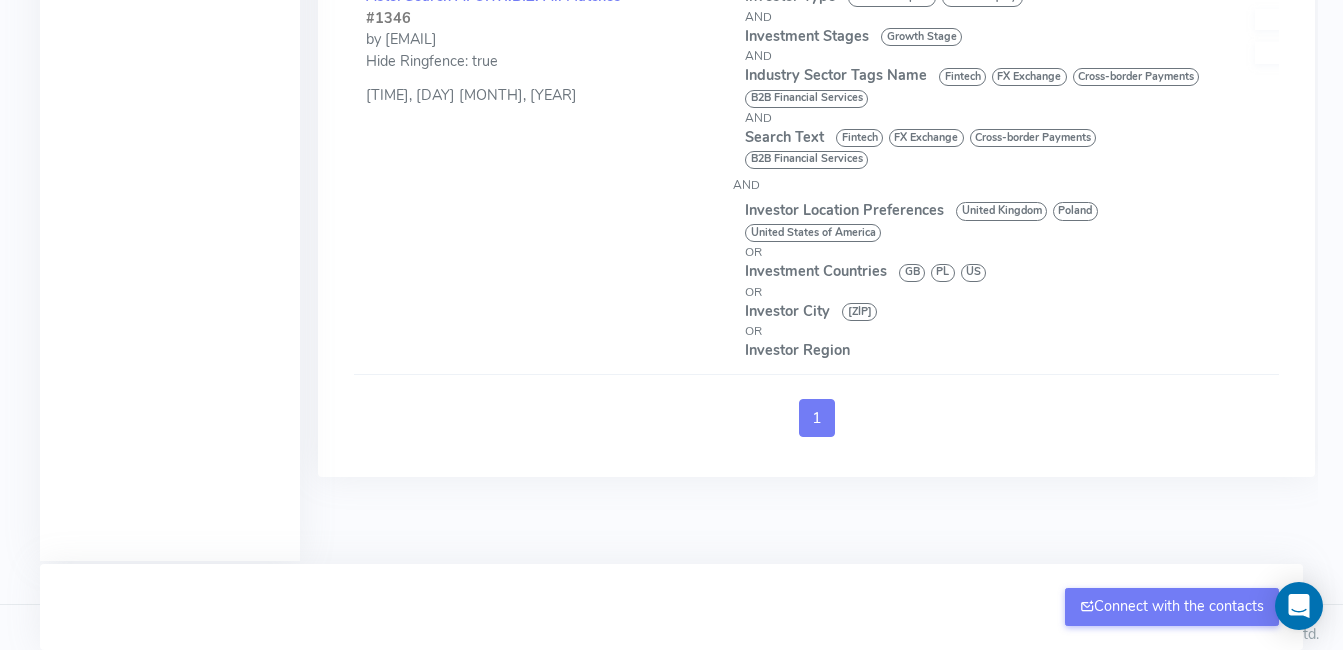 scroll, scrollTop: 2792, scrollLeft: 0, axis: vertical 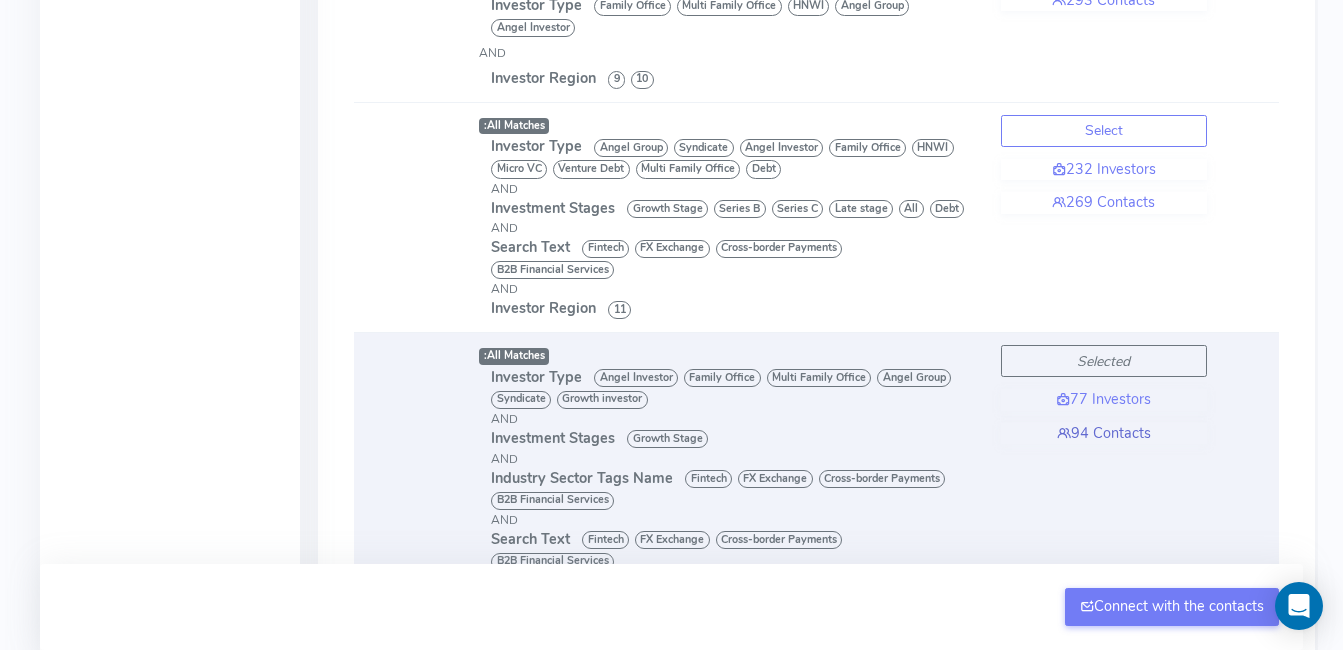 click on "94 Contacts" at bounding box center (1104, 434) 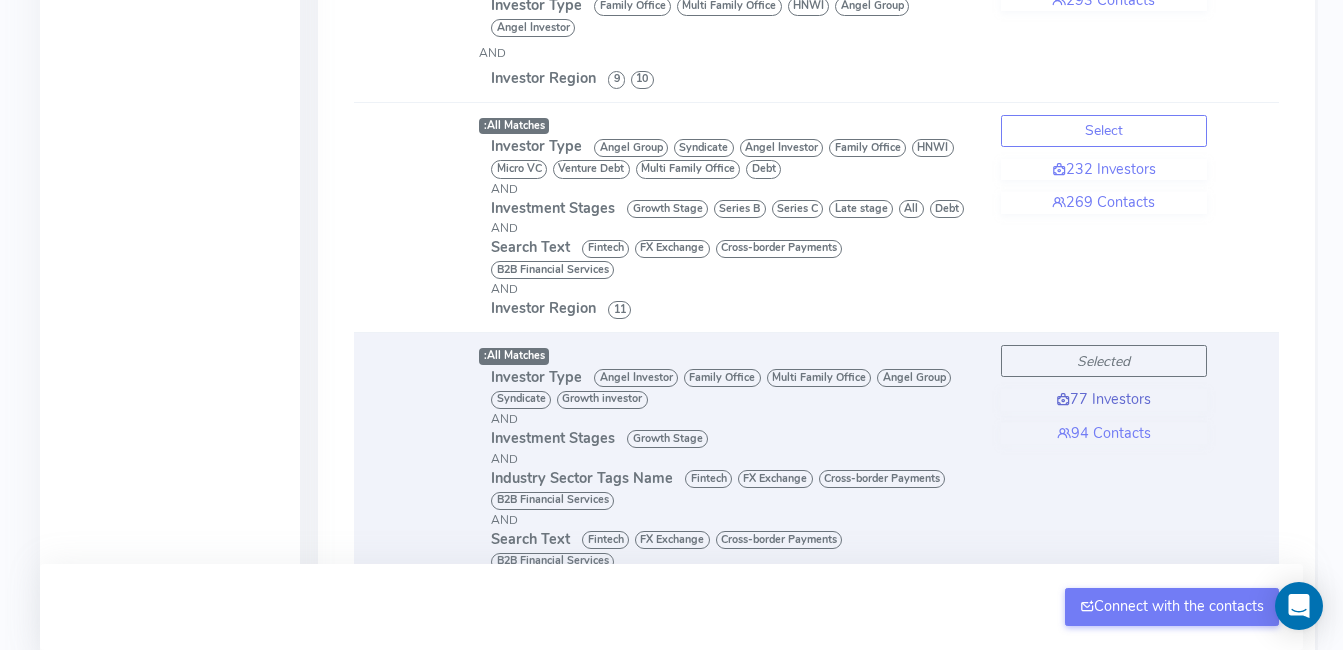 click on "77 Investors" at bounding box center (1104, 400) 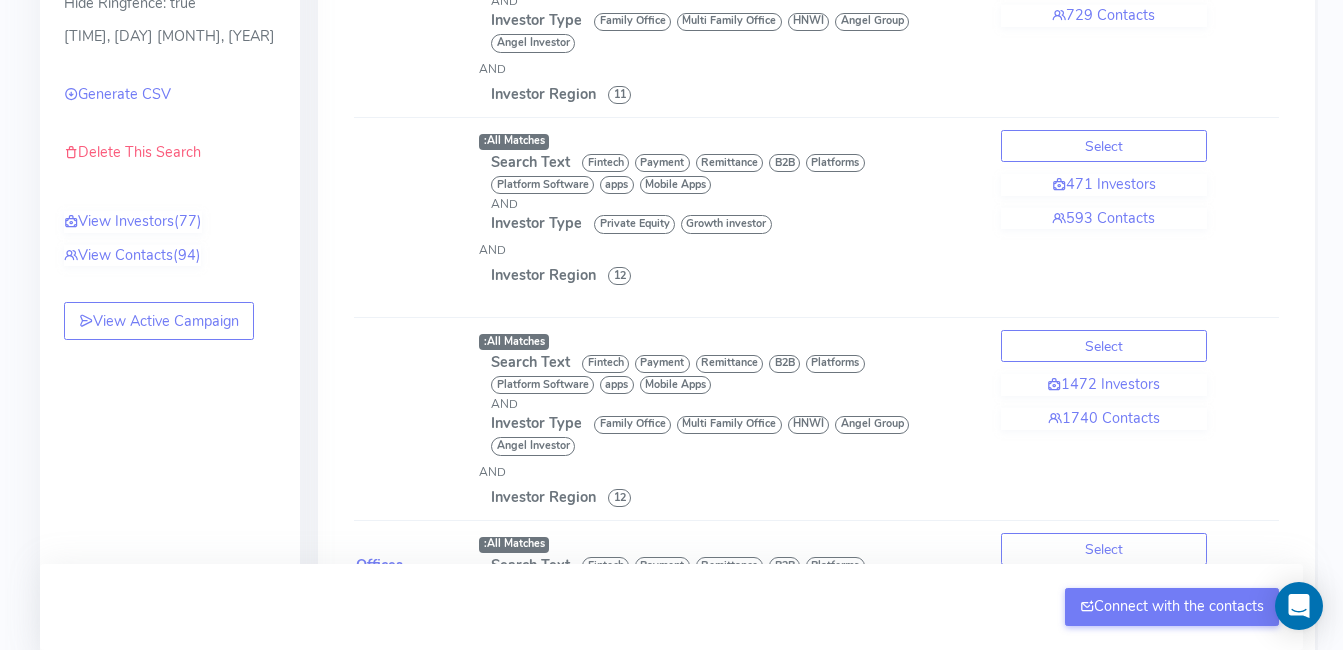 scroll, scrollTop: 436, scrollLeft: 0, axis: vertical 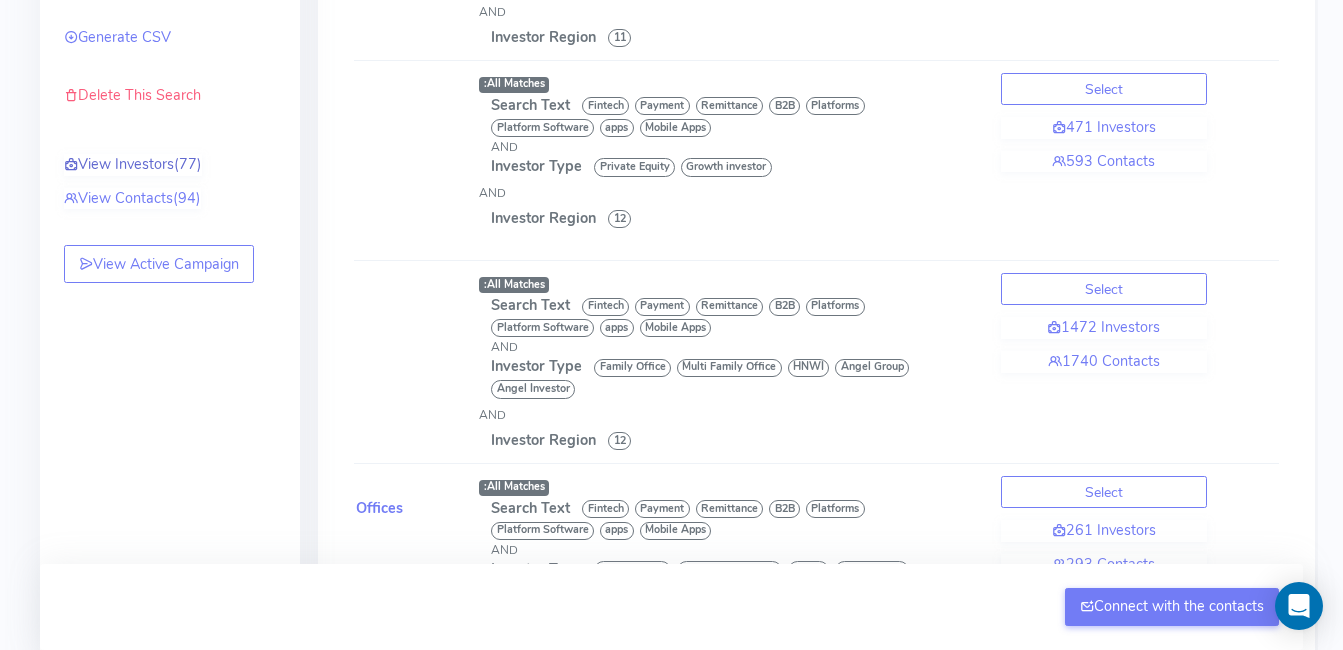 click on "View Investors  (77)" at bounding box center [133, 165] 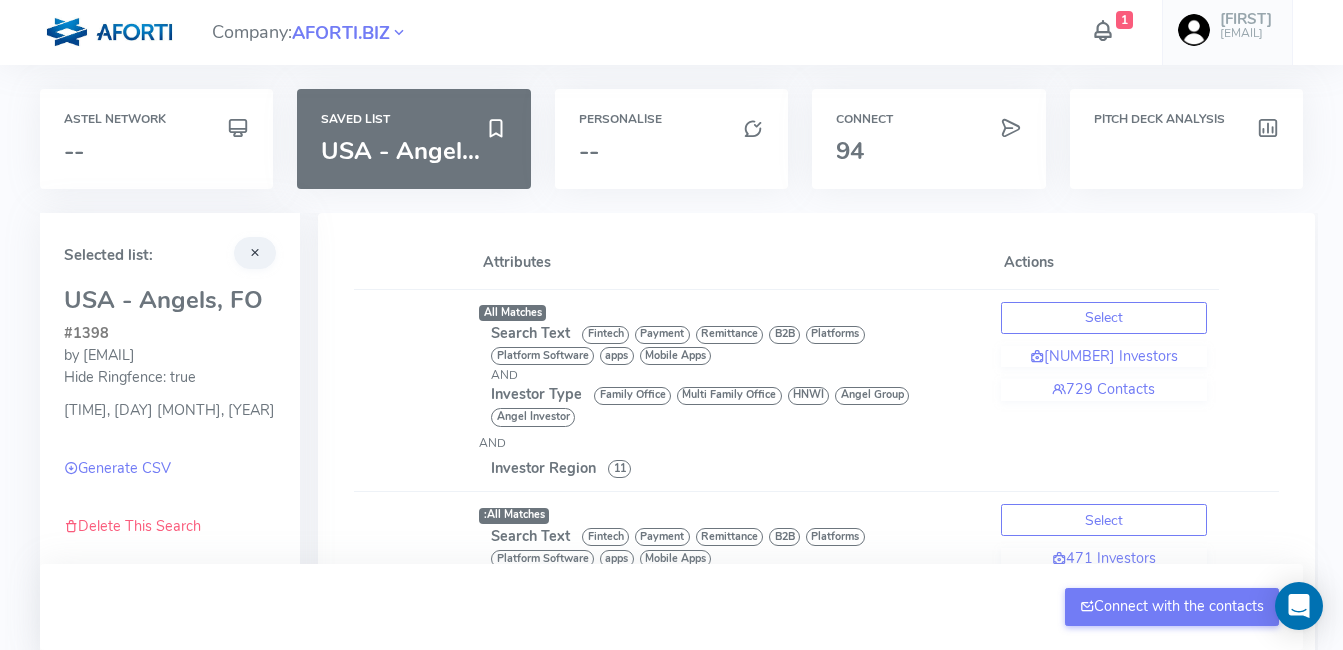 scroll, scrollTop: 0, scrollLeft: 0, axis: both 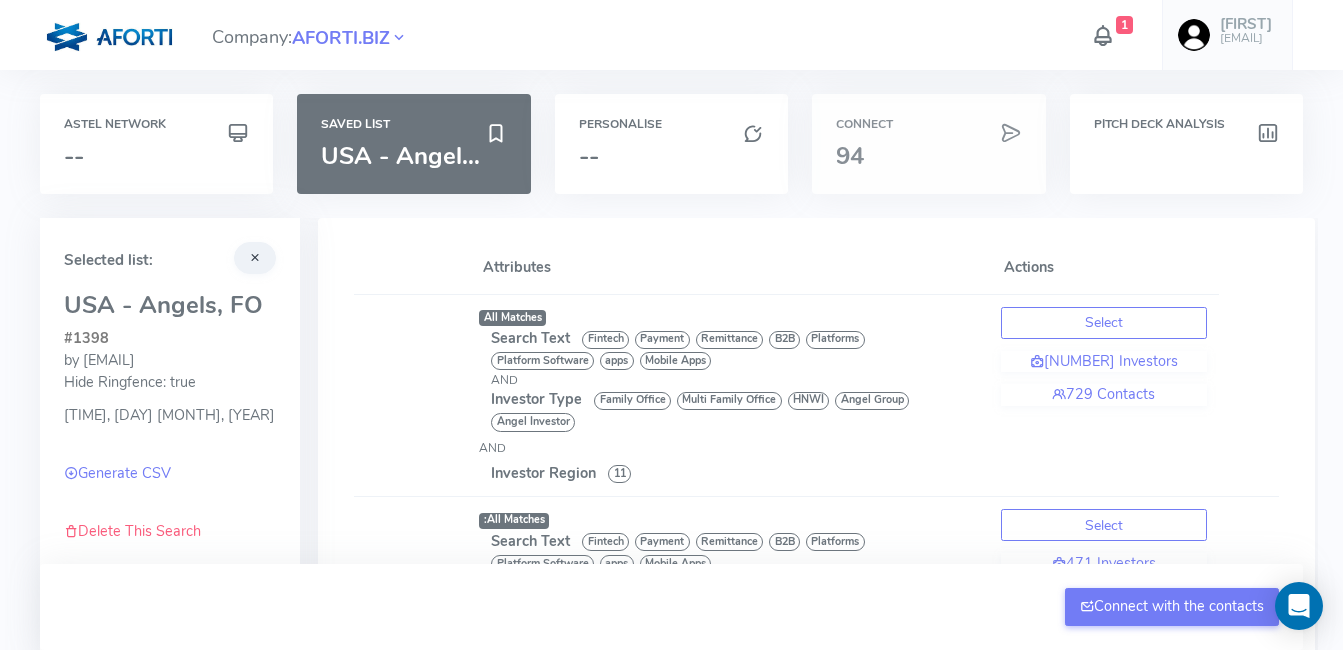 click on "Connect 94" at bounding box center (929, 144) 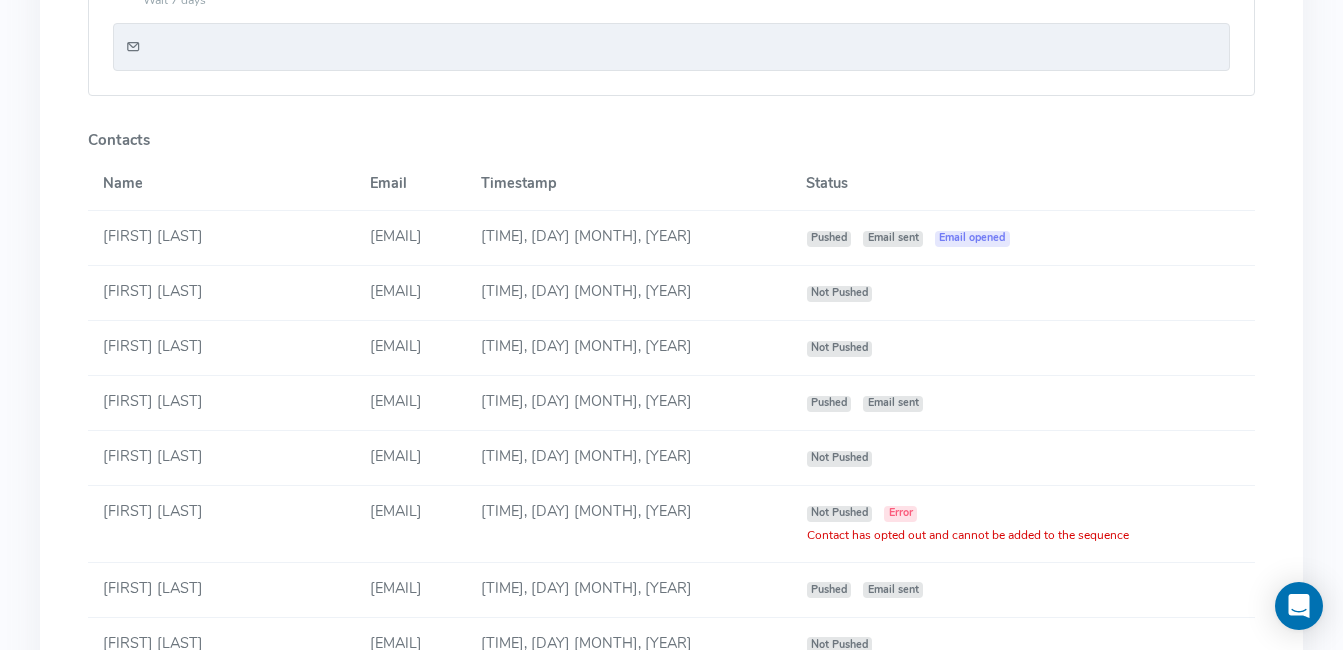 scroll, scrollTop: 1148, scrollLeft: 0, axis: vertical 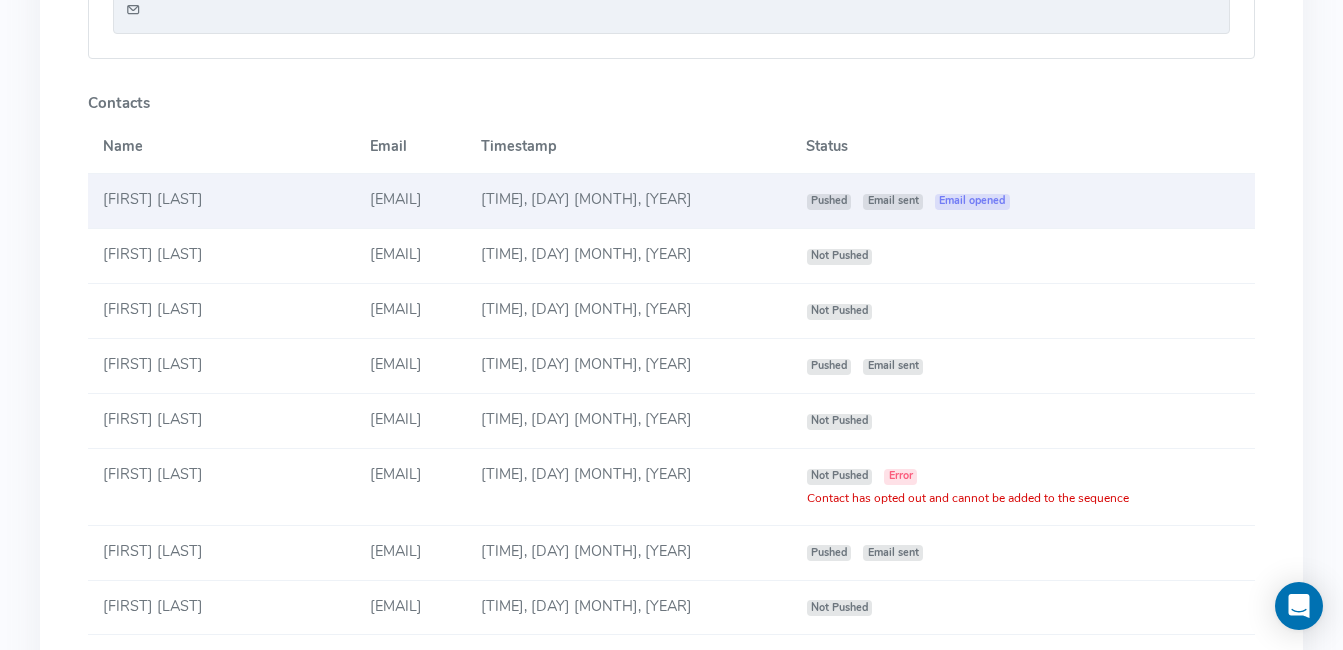 click on "[FIRST] [LAST]" at bounding box center [221, 201] 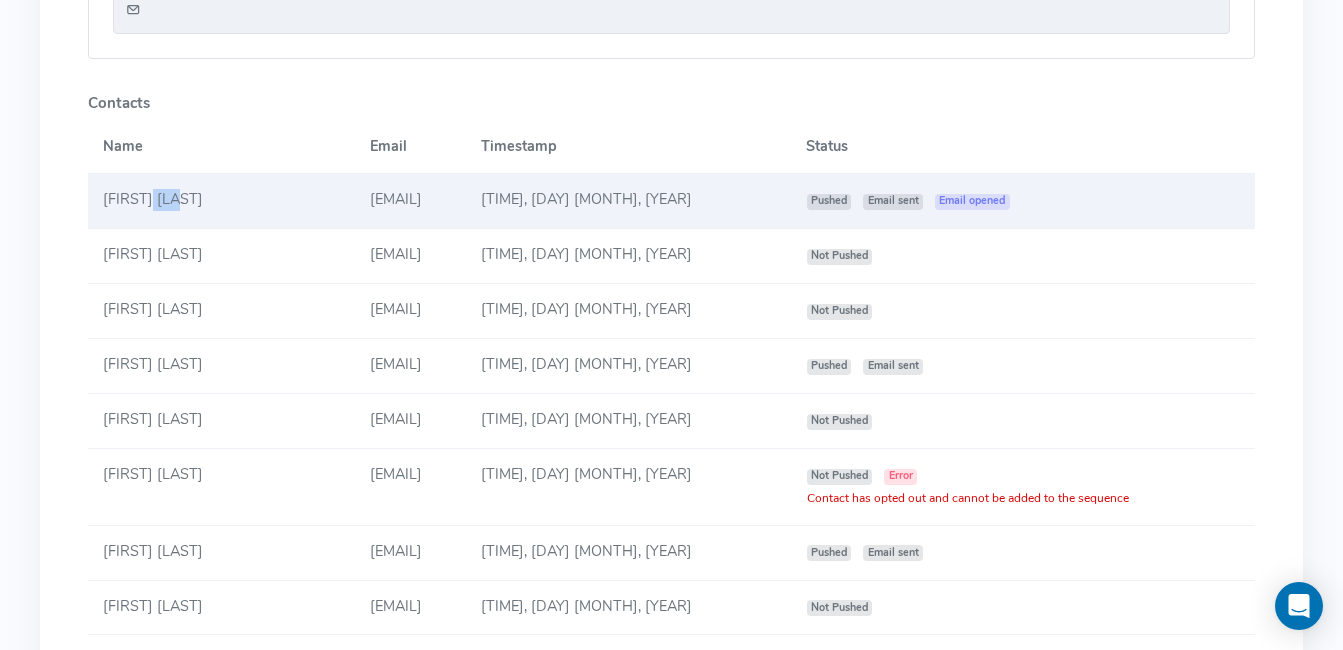 click on "[FIRST] [LAST]" at bounding box center (221, 201) 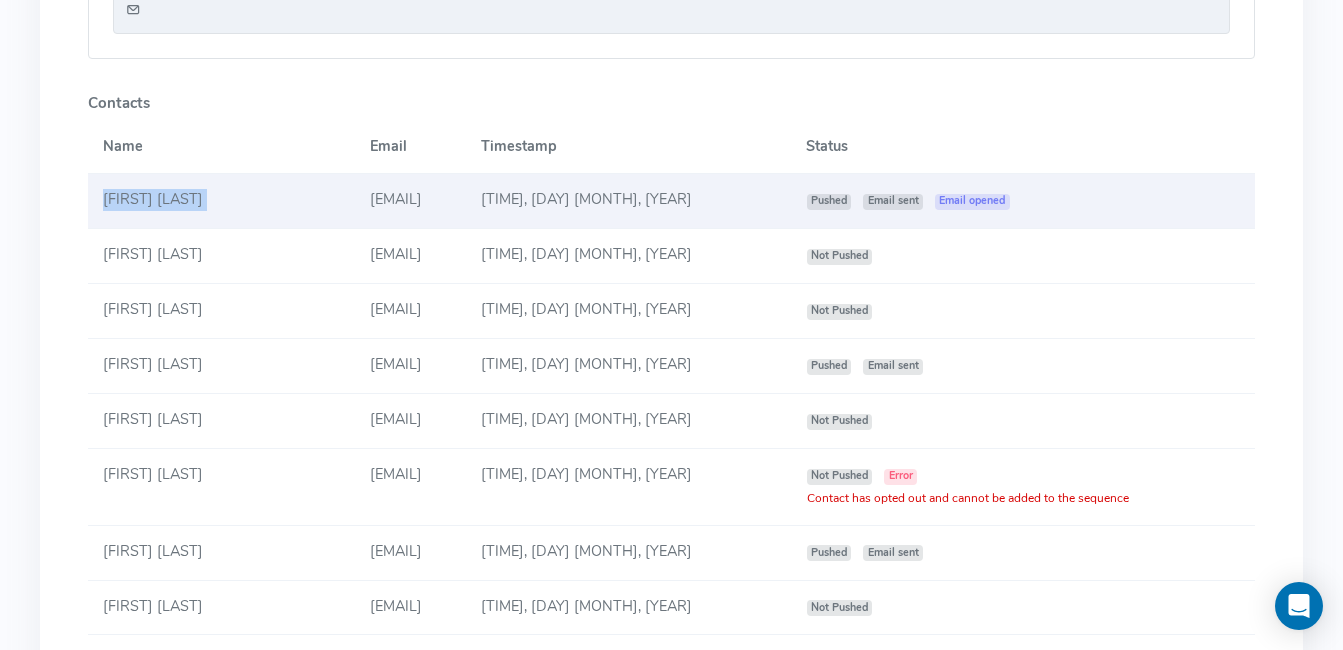 click on "[FIRST] [LAST]" at bounding box center (221, 201) 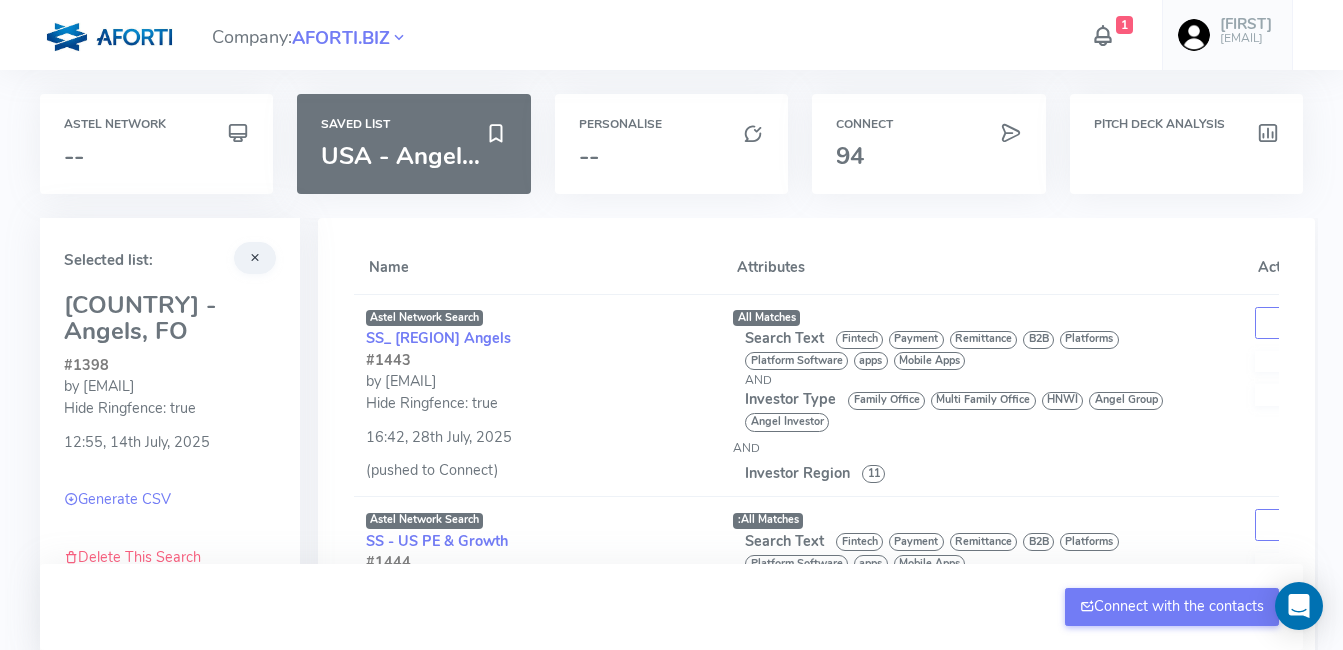 scroll, scrollTop: 0, scrollLeft: 0, axis: both 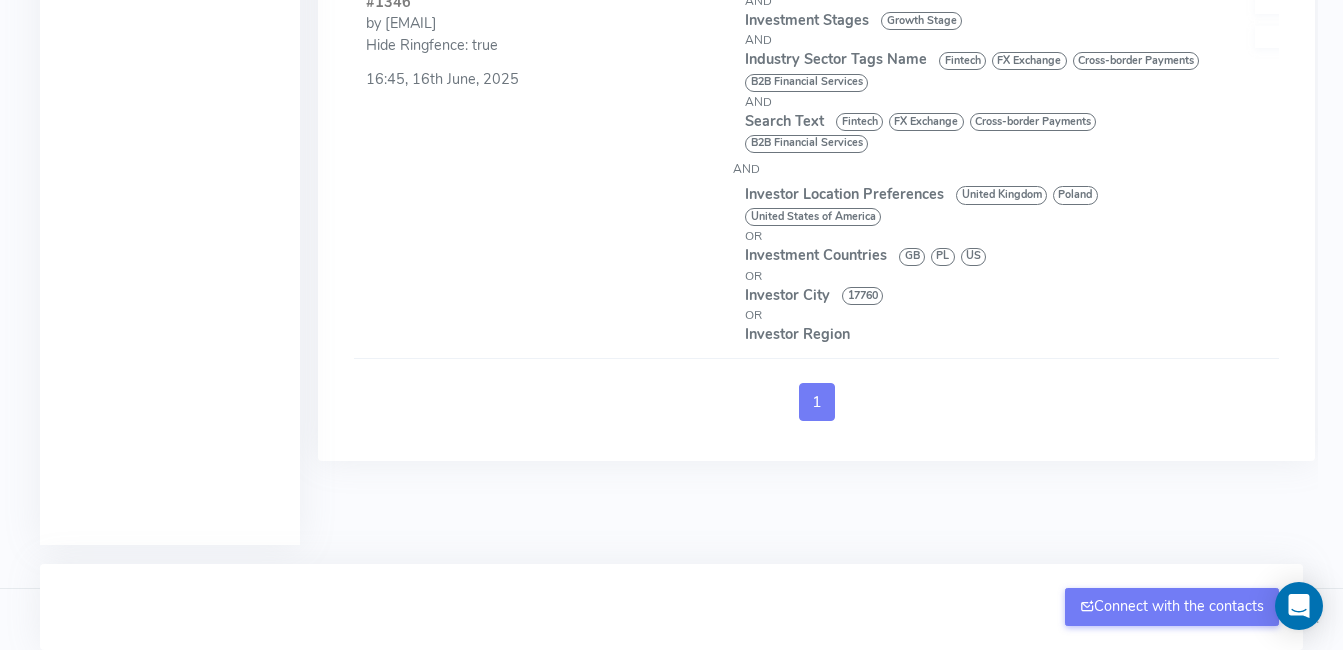 drag, startPoint x: 921, startPoint y: 422, endPoint x: 1092, endPoint y: 424, distance: 171.01169 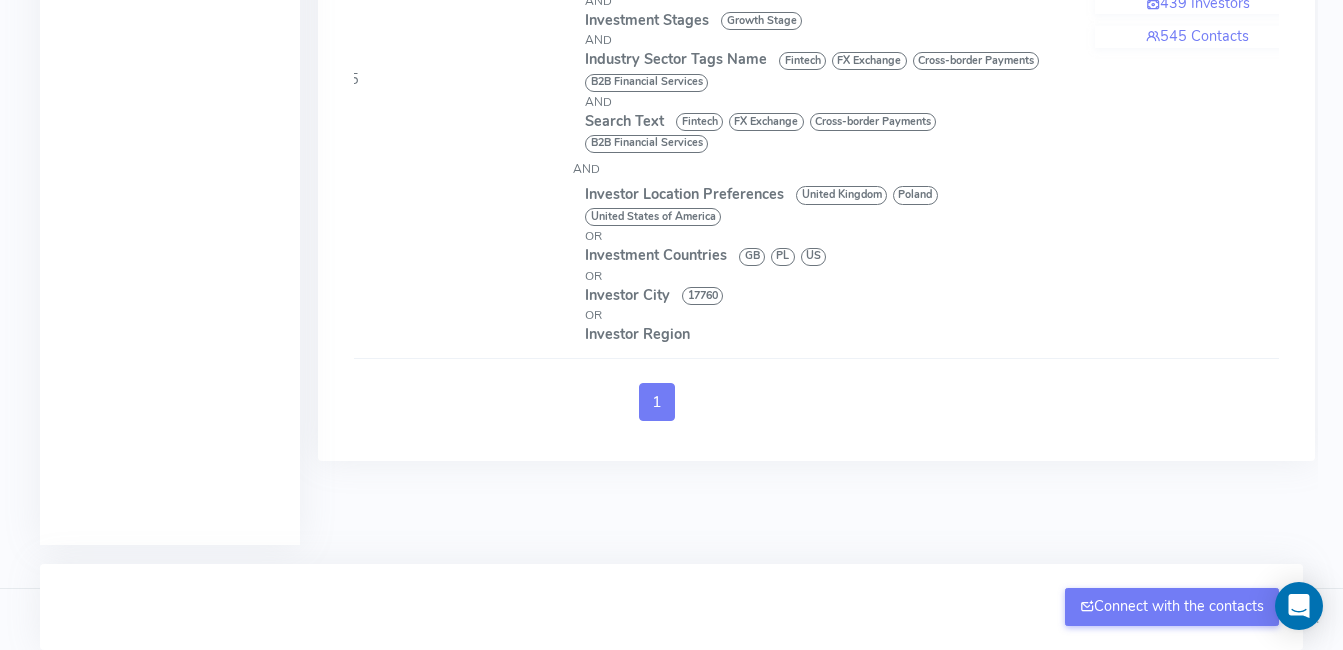 scroll, scrollTop: 0, scrollLeft: 254, axis: horizontal 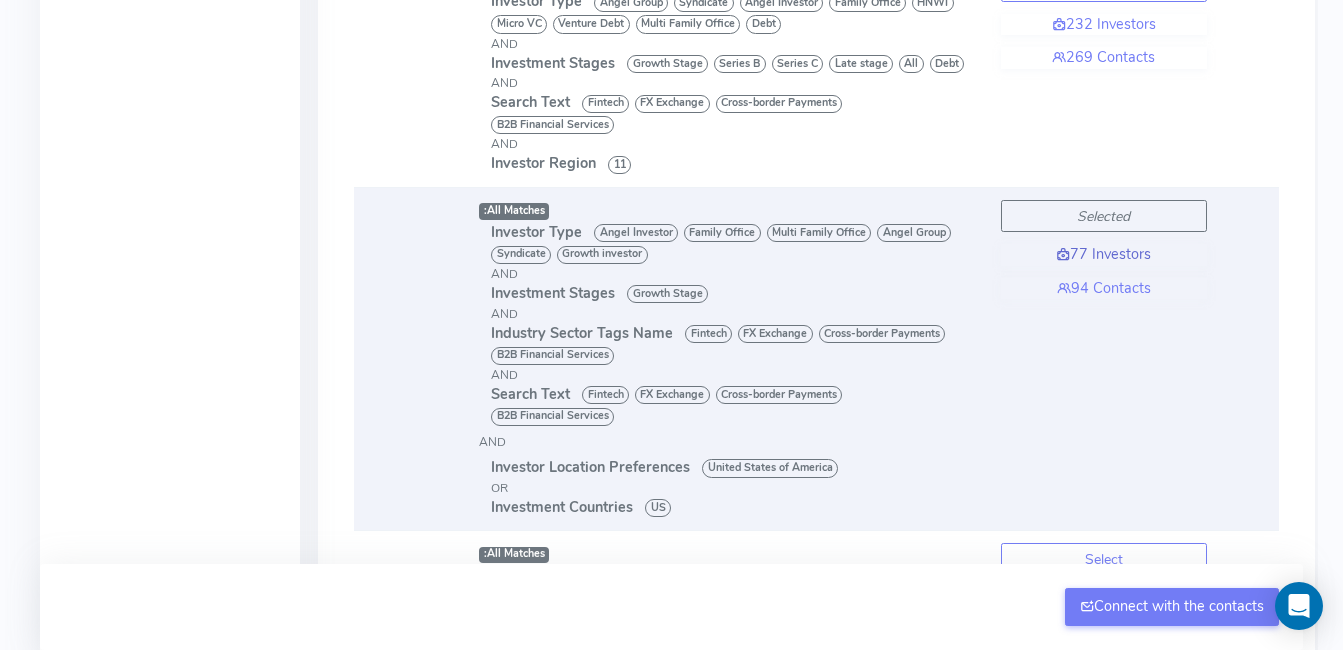click on "77 Investors" at bounding box center [1104, 255] 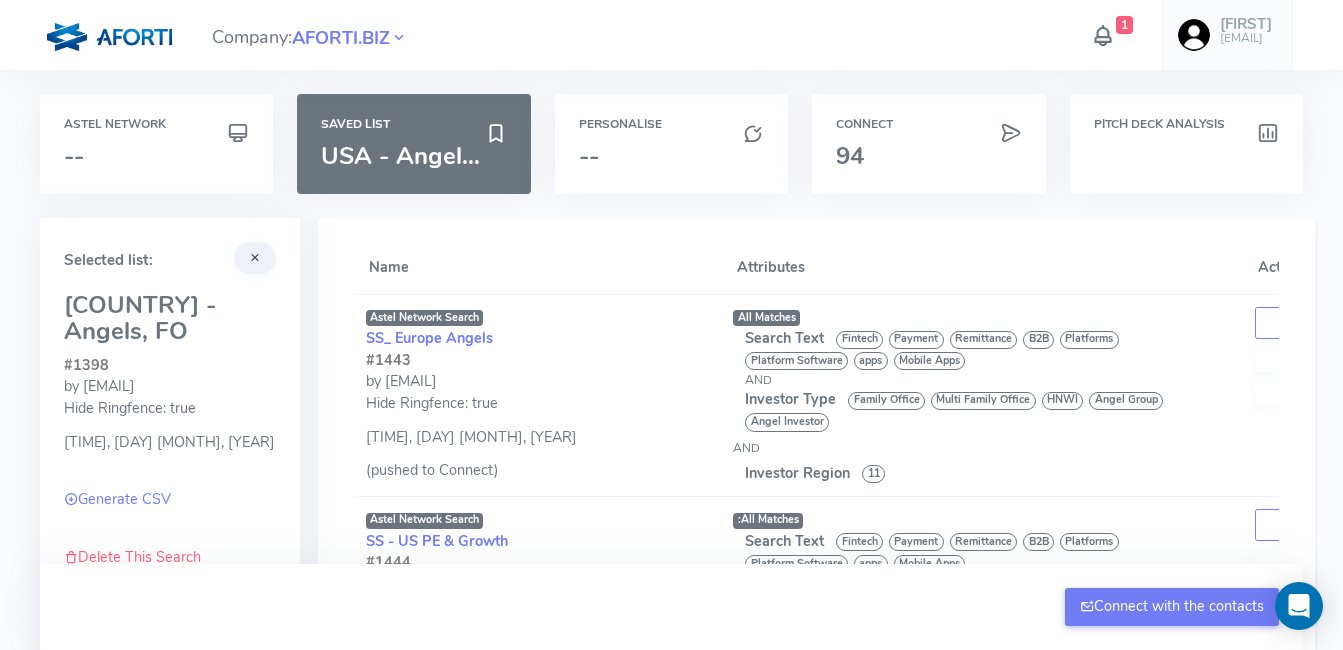 scroll, scrollTop: 0, scrollLeft: 0, axis: both 